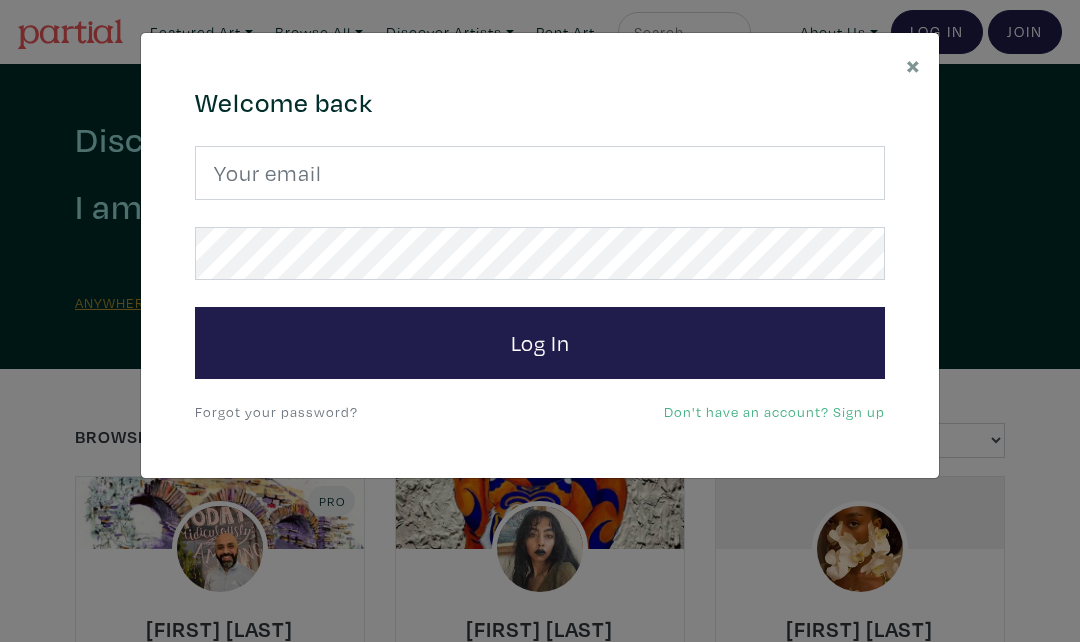 scroll, scrollTop: 0, scrollLeft: 0, axis: both 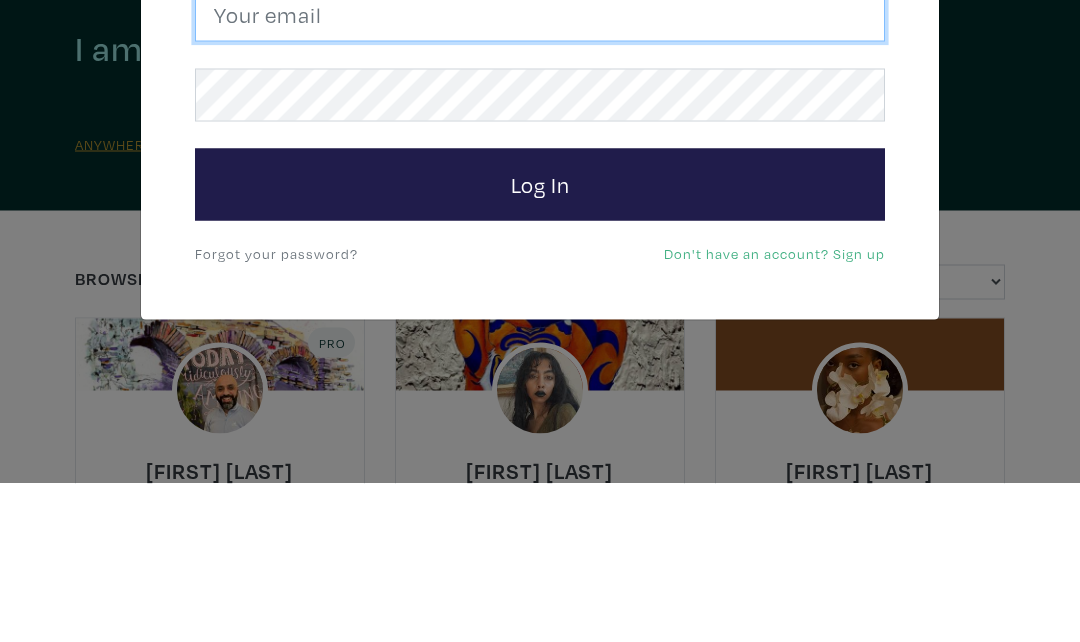click at bounding box center (540, 173) 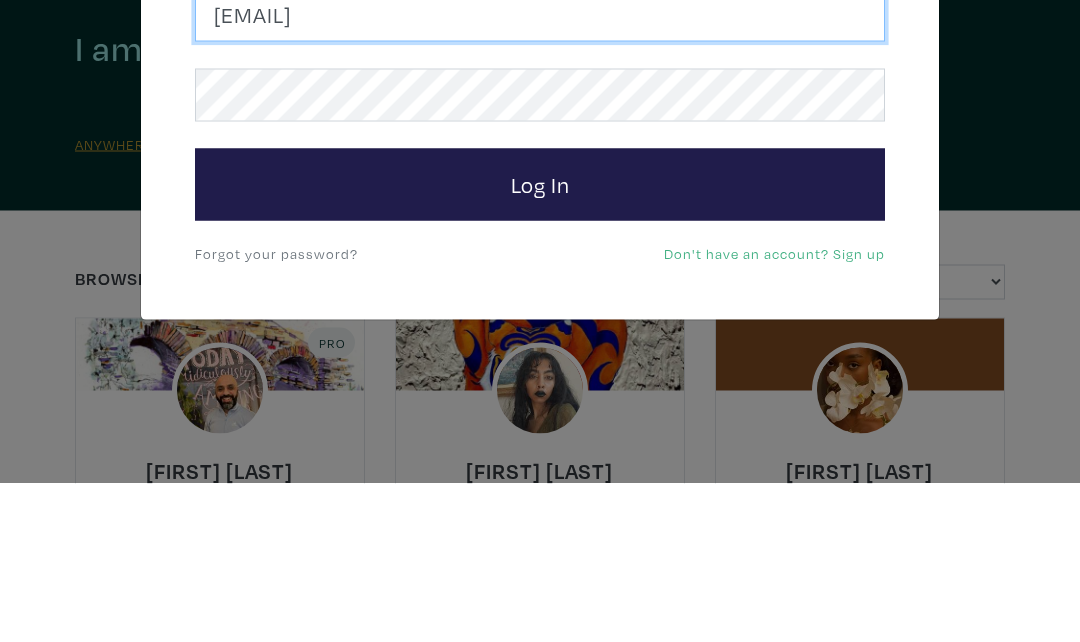 type on "susanmcleanwoodburn@gmail.com" 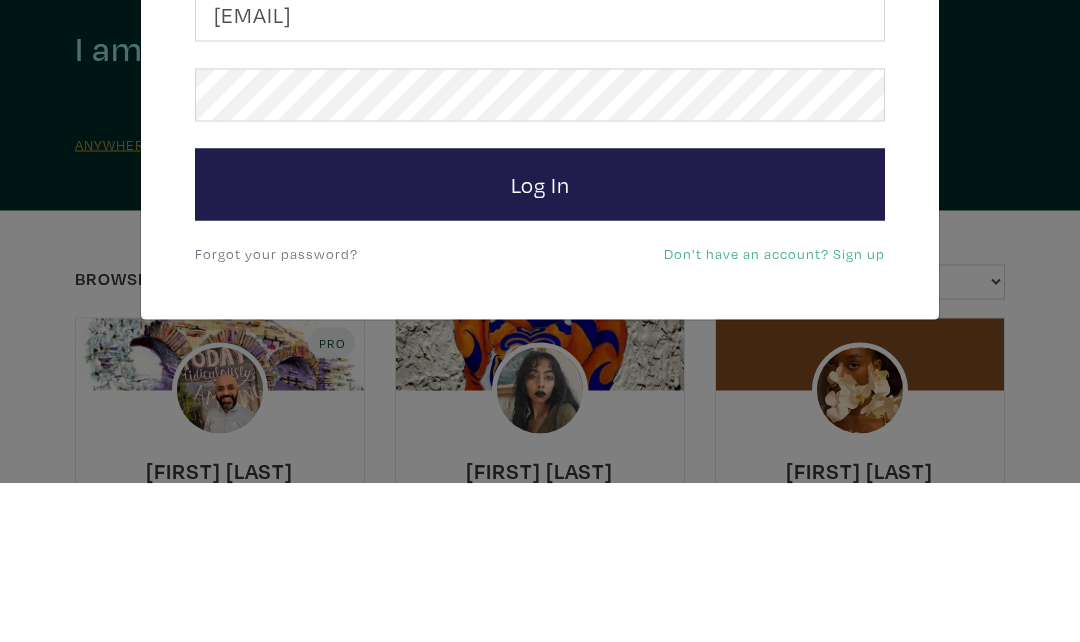 click on "Log In" at bounding box center (540, 343) 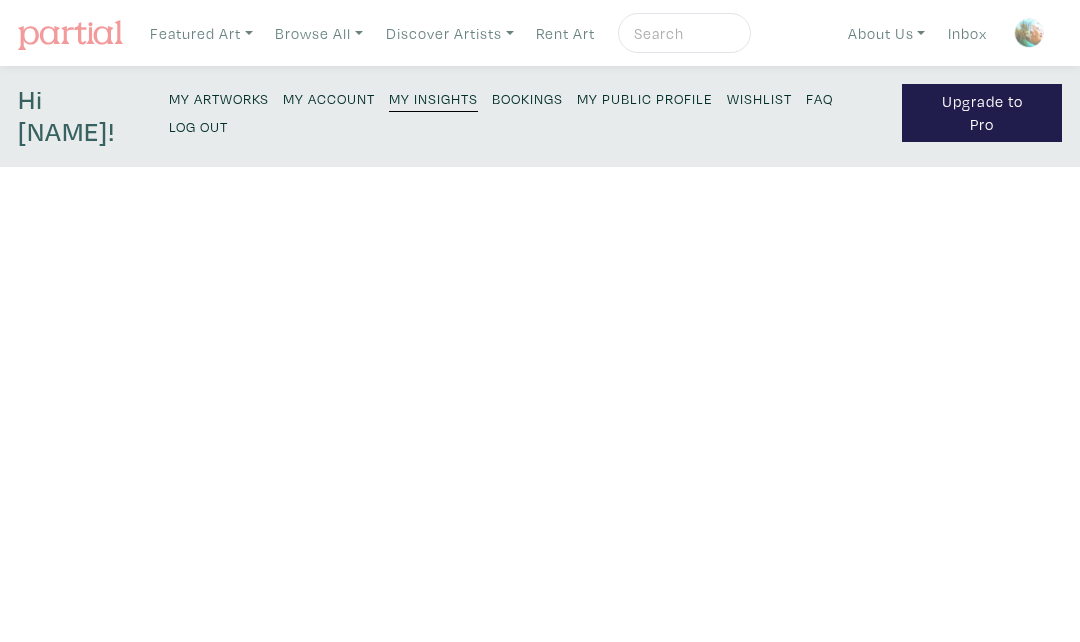 scroll, scrollTop: 0, scrollLeft: 0, axis: both 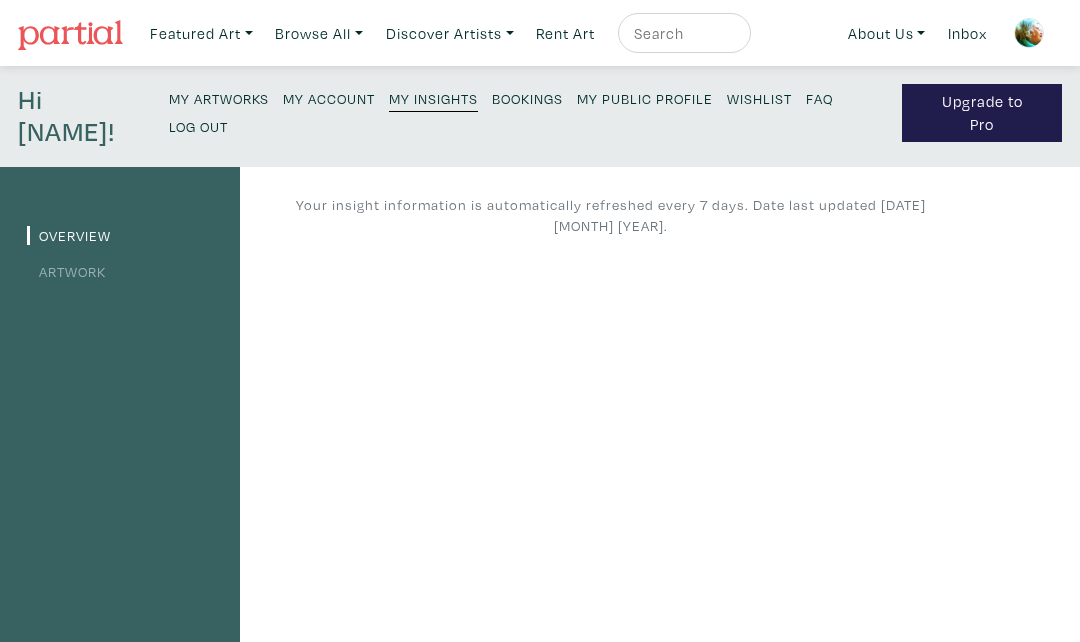 click on "My Artworks" at bounding box center (219, 98) 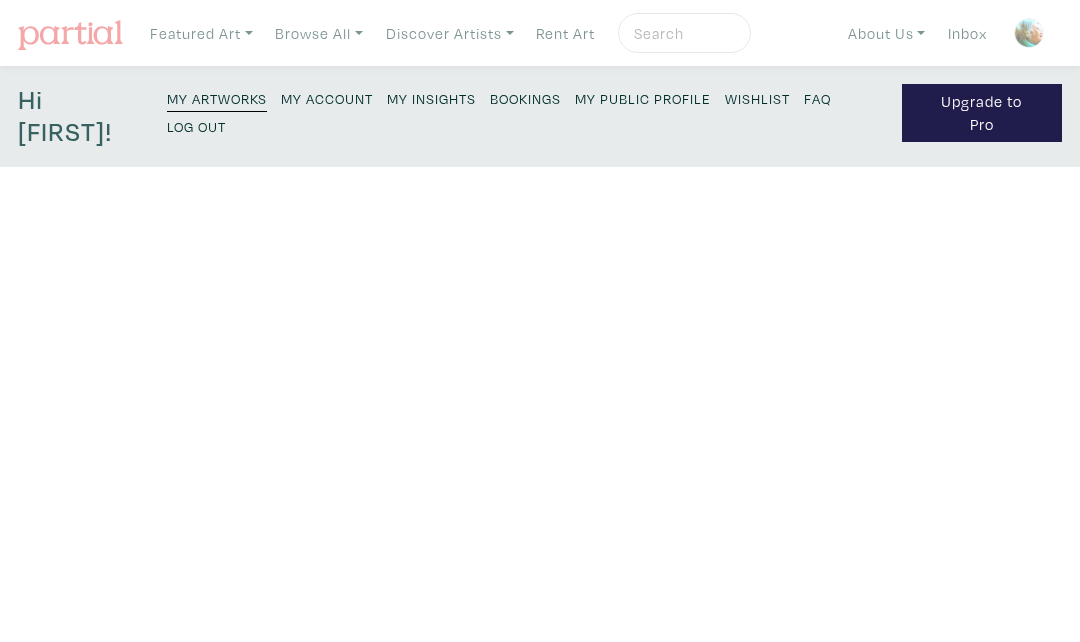 scroll, scrollTop: 0, scrollLeft: 0, axis: both 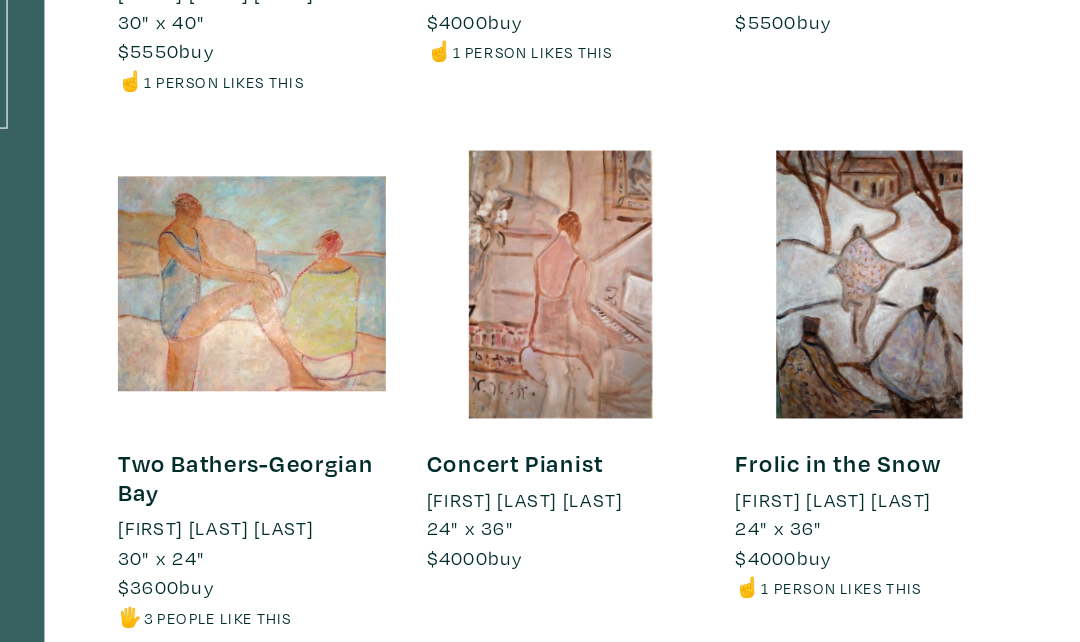 click at bounding box center (392, 273) 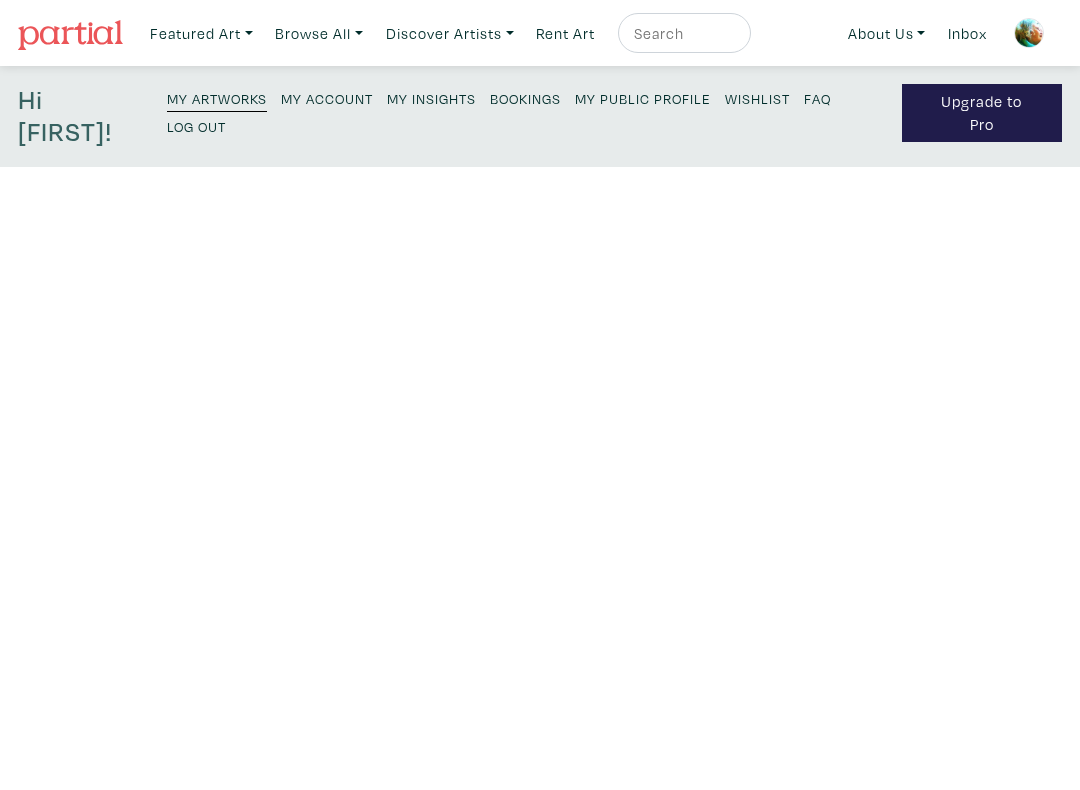 scroll, scrollTop: 0, scrollLeft: 0, axis: both 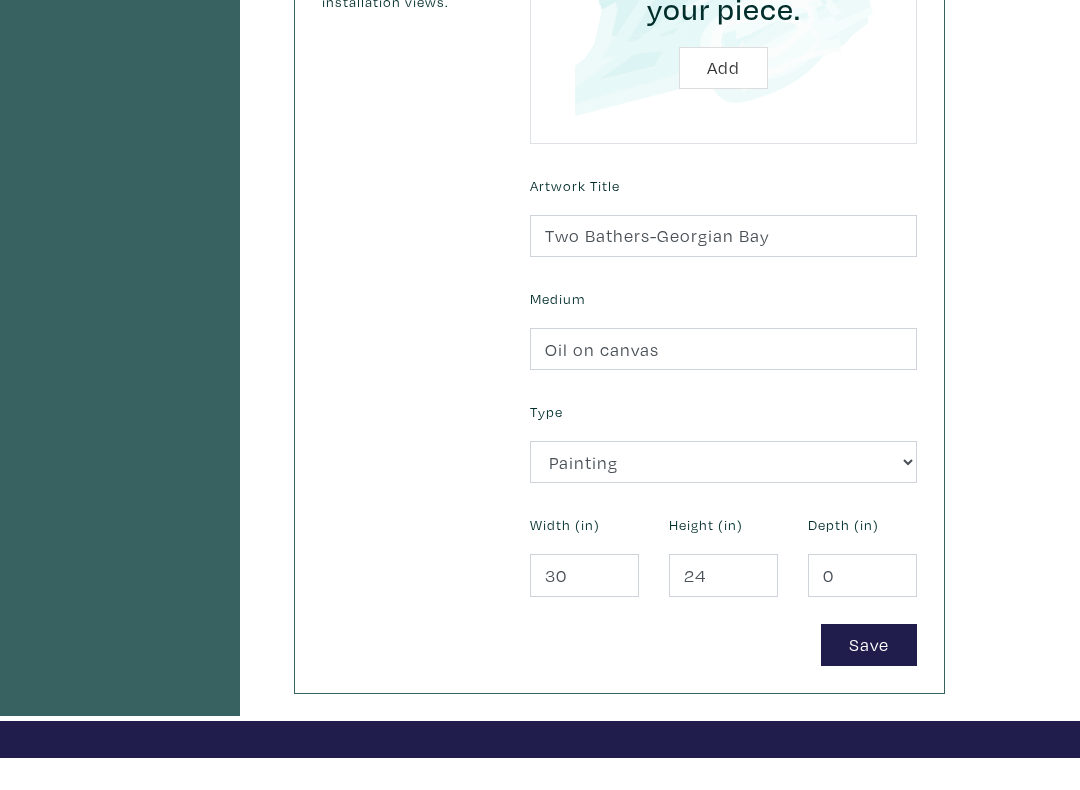 click on "Save" at bounding box center [869, 678] 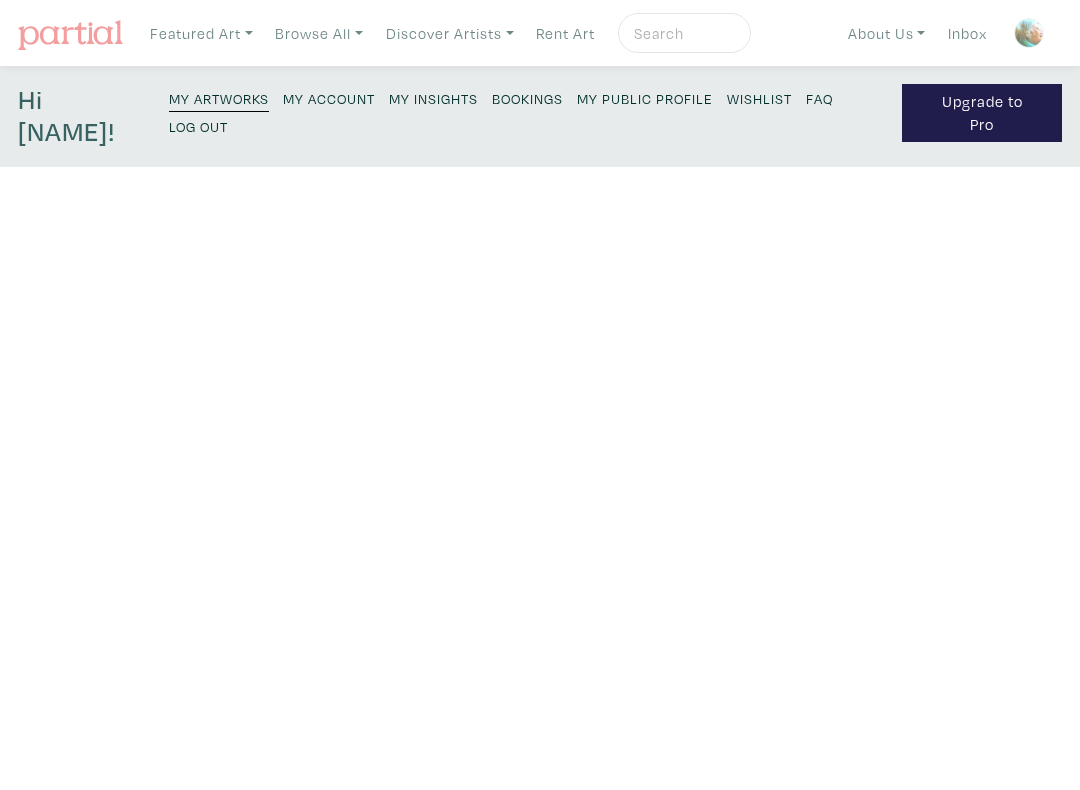 scroll, scrollTop: 0, scrollLeft: 0, axis: both 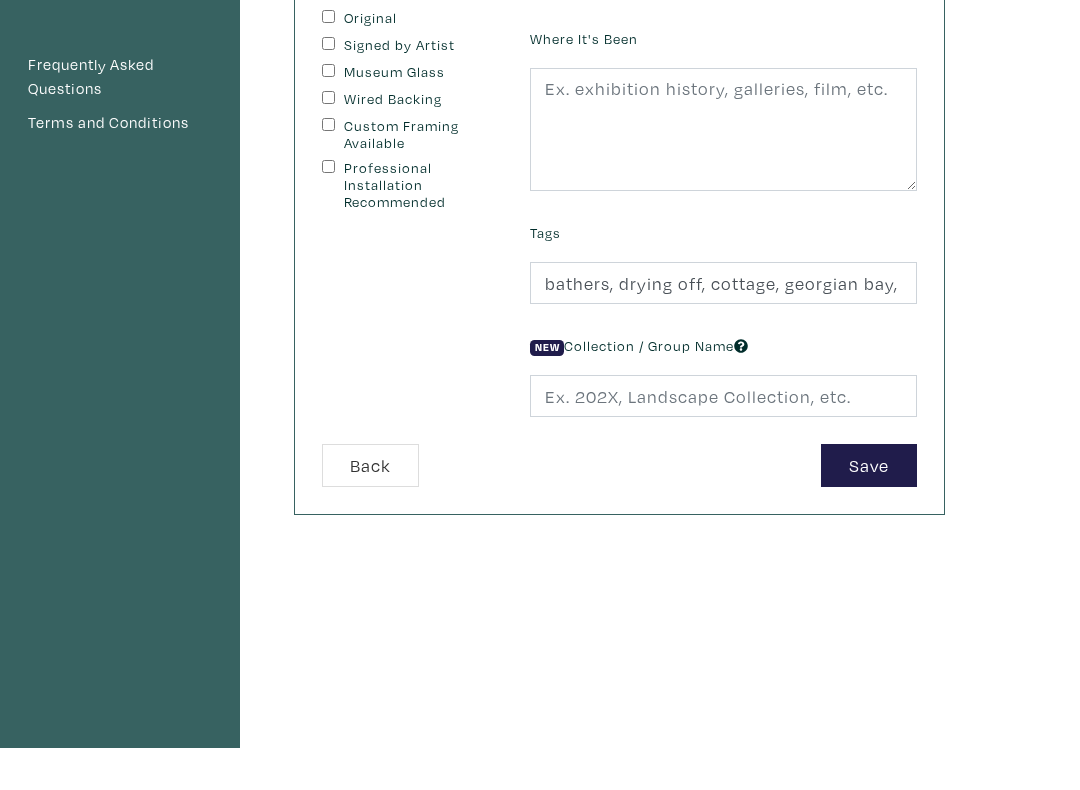 click on "Save" at bounding box center (869, 507) 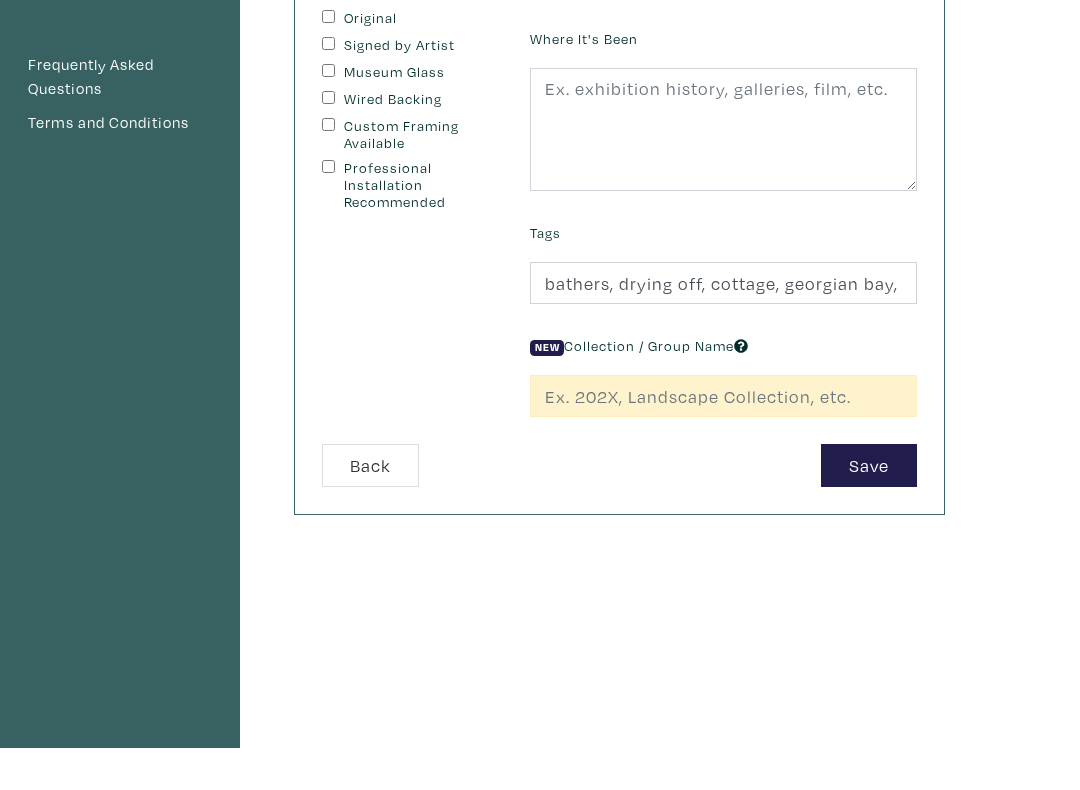 click on "Save" at bounding box center [776, 507] 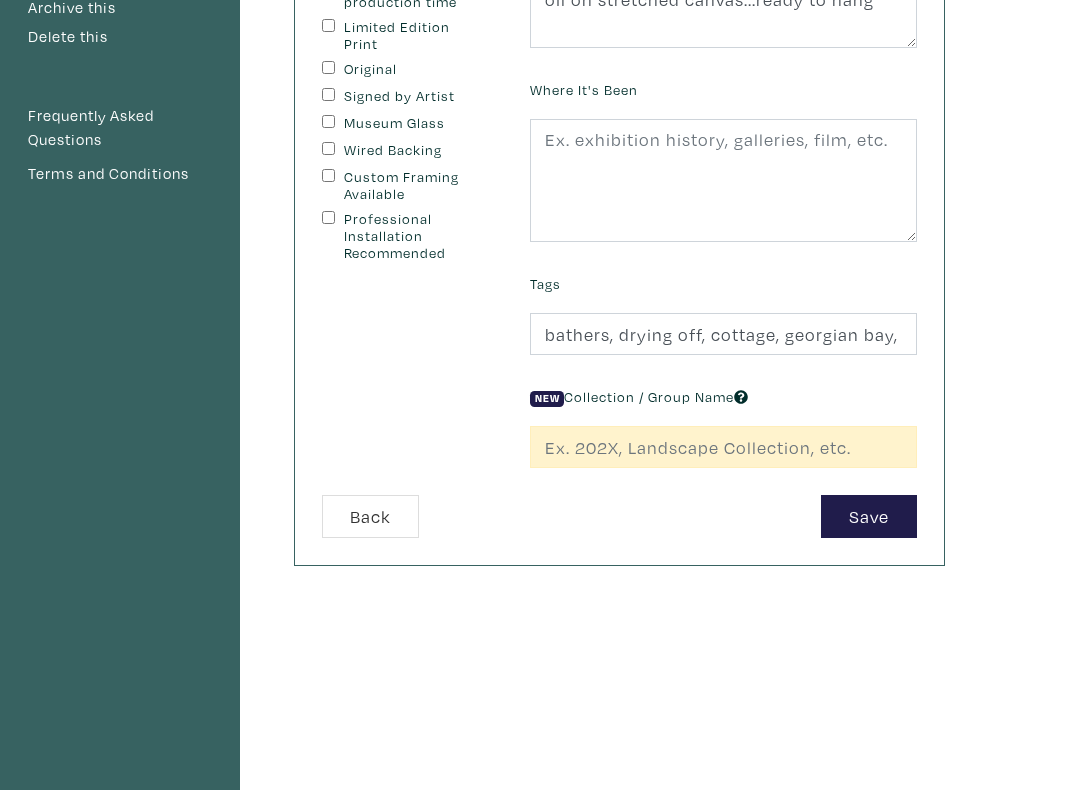 scroll, scrollTop: 446, scrollLeft: 0, axis: vertical 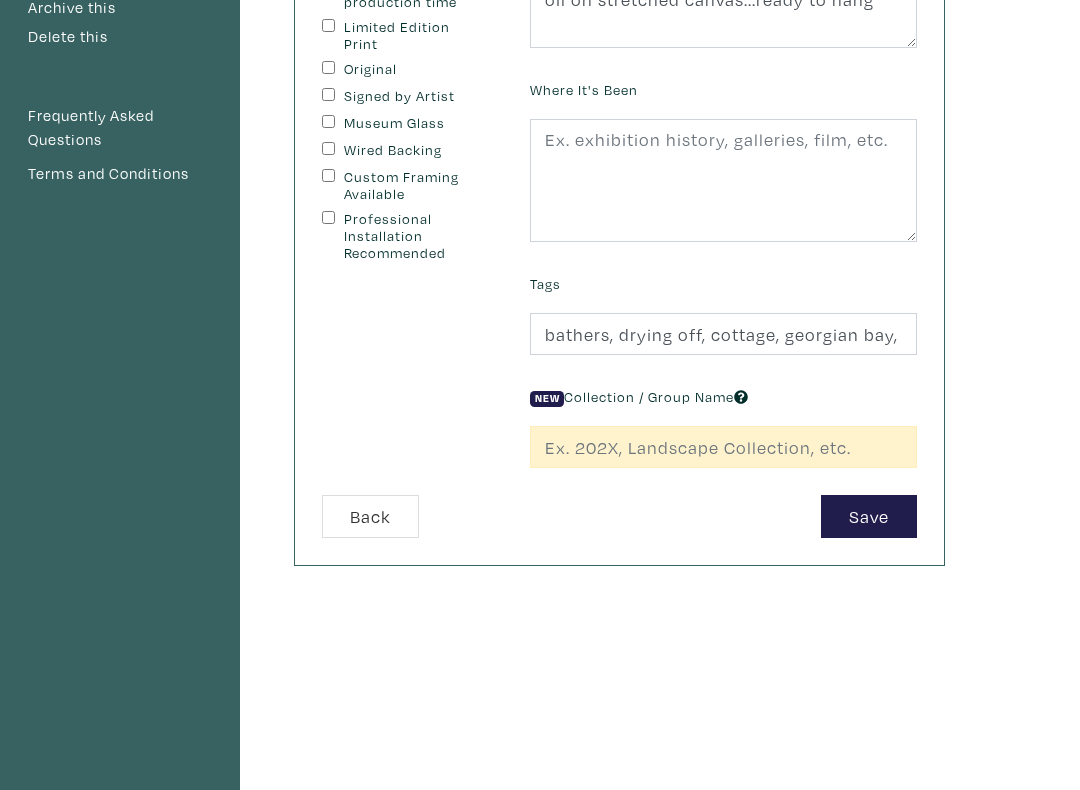 click on "Back" at bounding box center (370, 517) 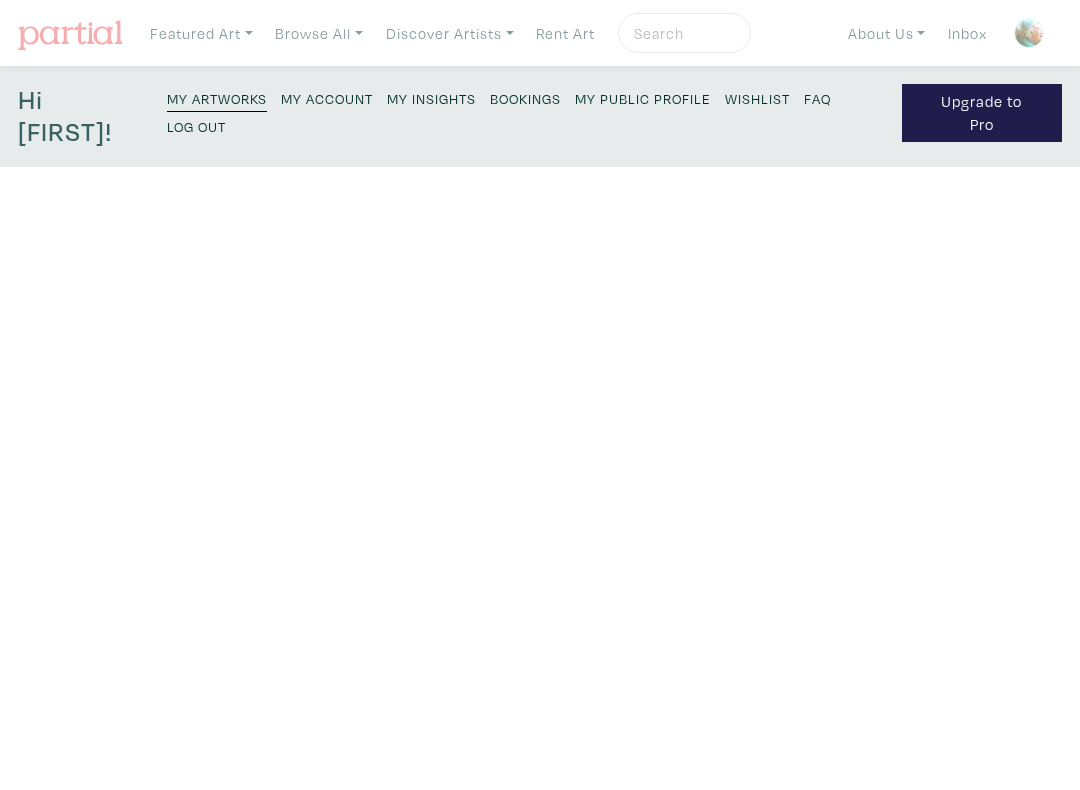 scroll, scrollTop: 0, scrollLeft: 0, axis: both 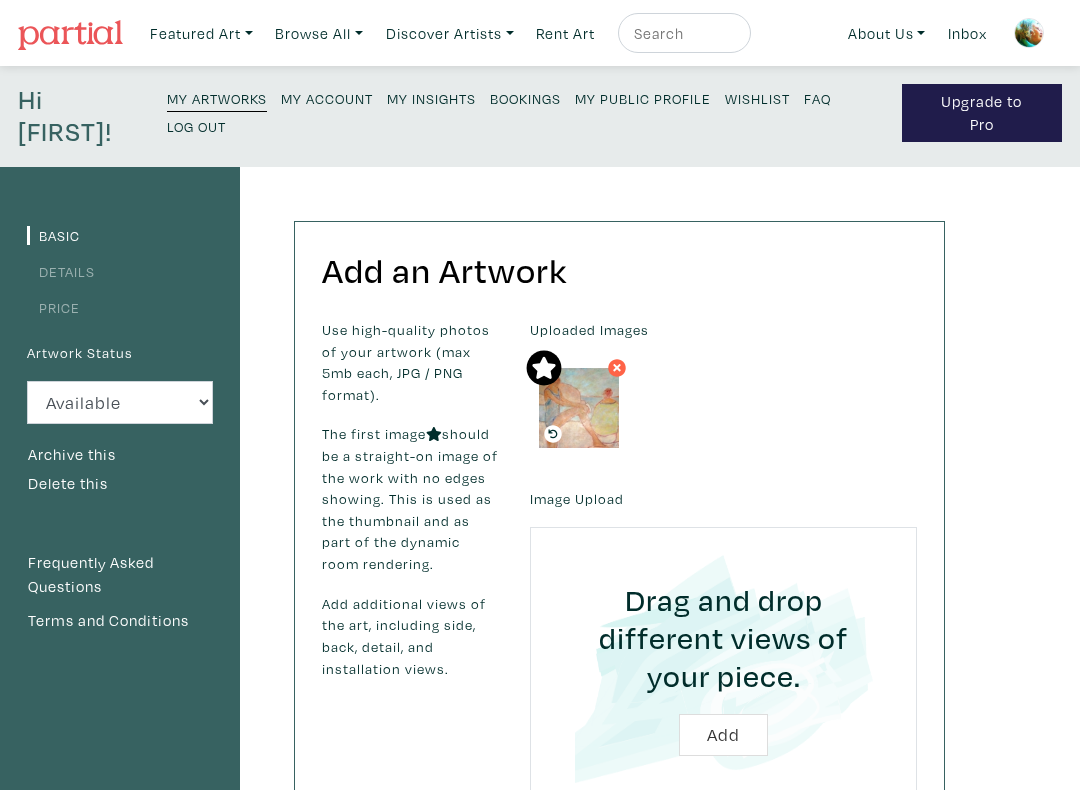 click on "Browse All" at bounding box center [201, 33] 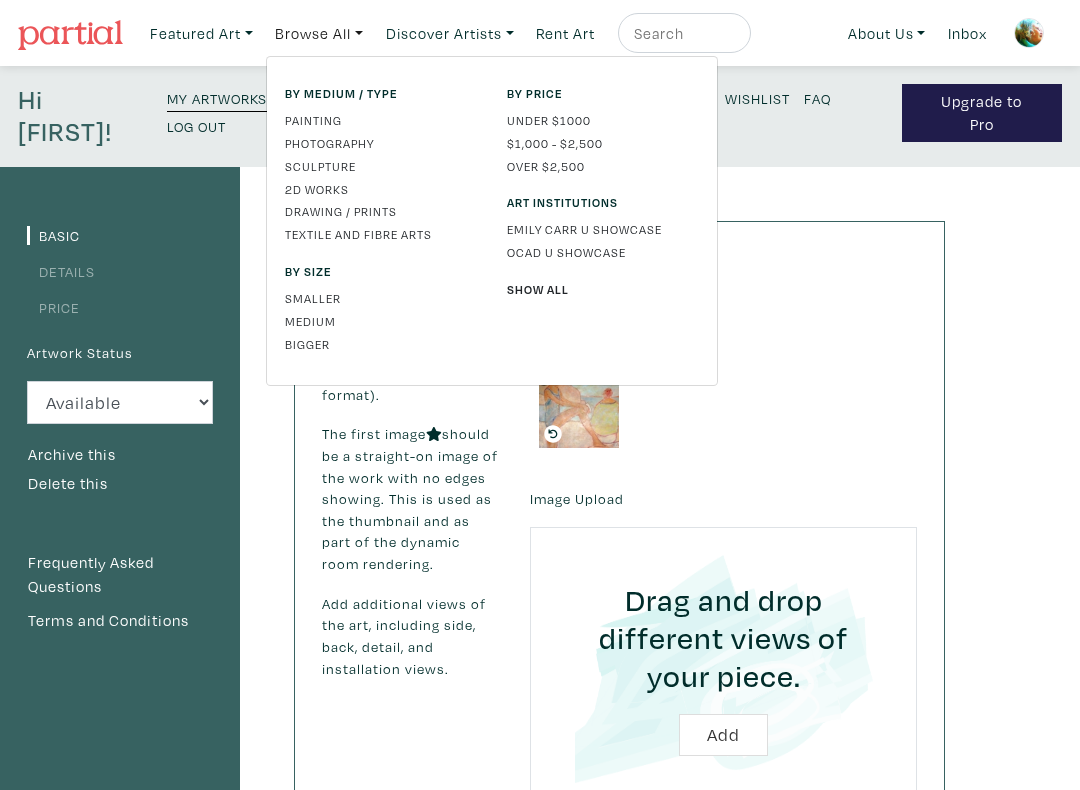 click on "Featured Art" at bounding box center [201, 33] 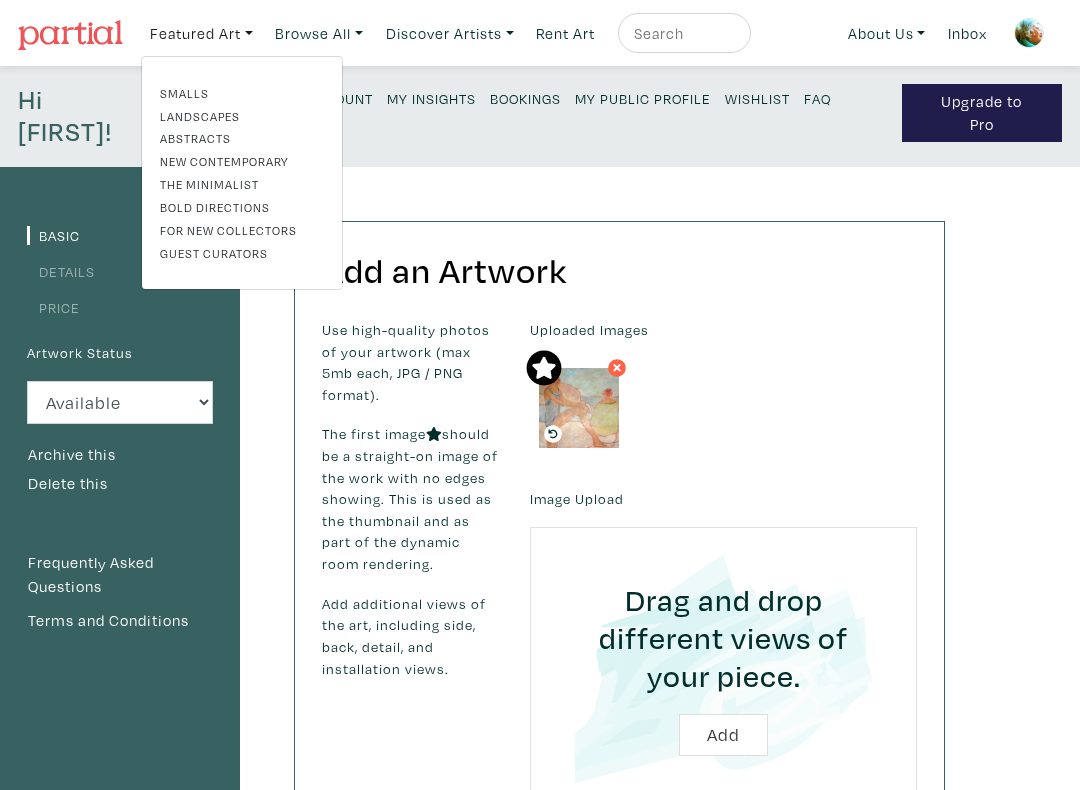 click on "Featured Art
Smalls
Landscapes
Abstracts
New Contemporary
The Minimalist
Bold Directions
For New Collectors
Guest Curators
Browse All
By medium / type
Painting
Photography
Sculpture
2D works
Drawing / Prints By size Smaller" at bounding box center [601, 33] 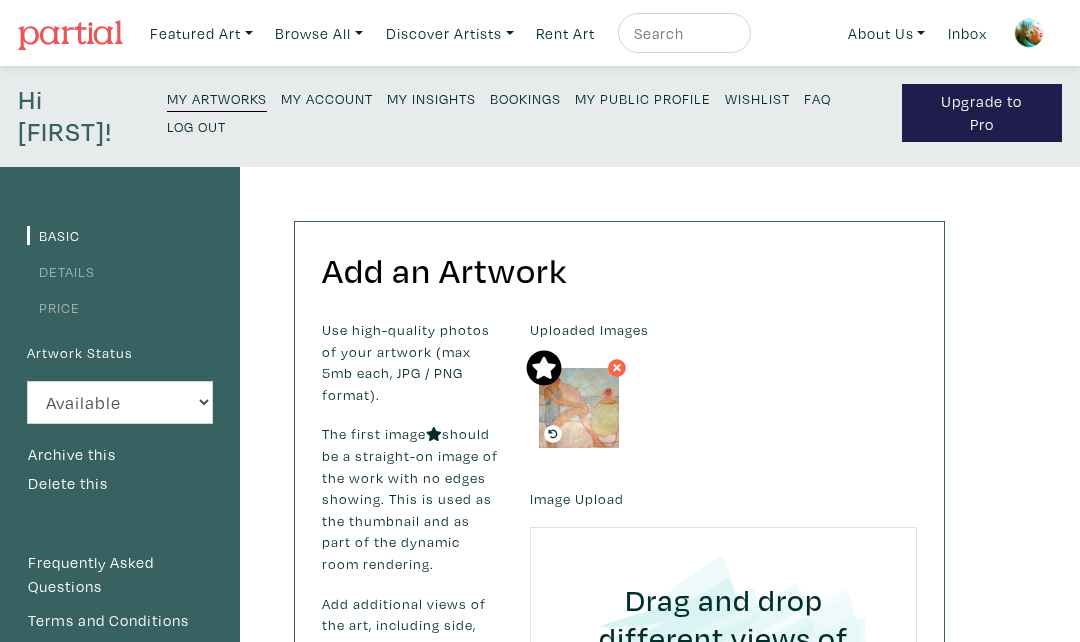 scroll, scrollTop: 26, scrollLeft: 0, axis: vertical 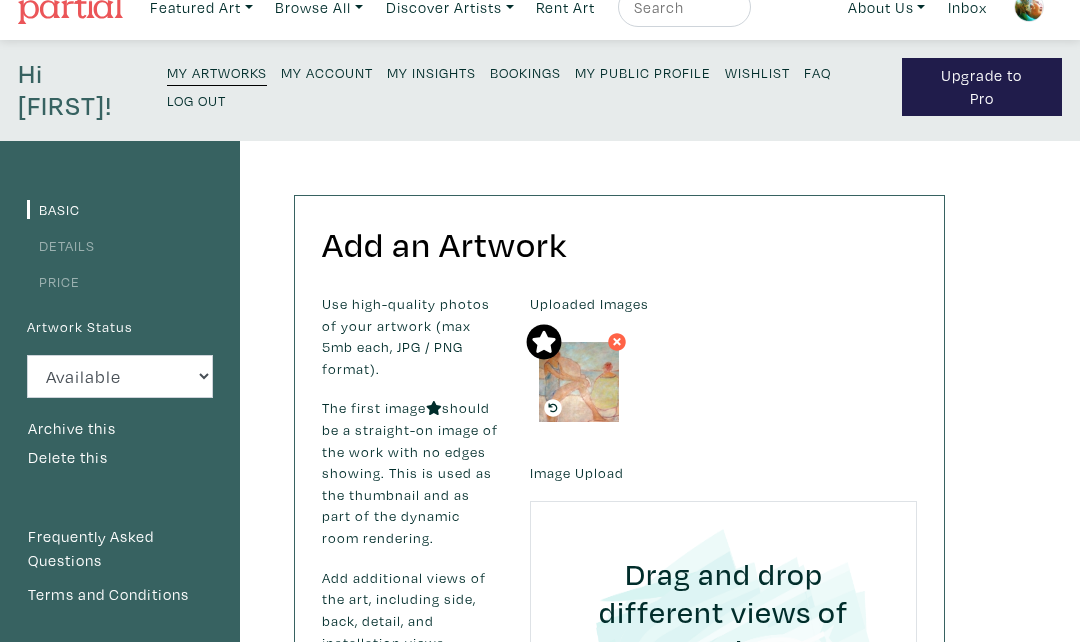 click on "Upgrade to Pro" at bounding box center [982, 87] 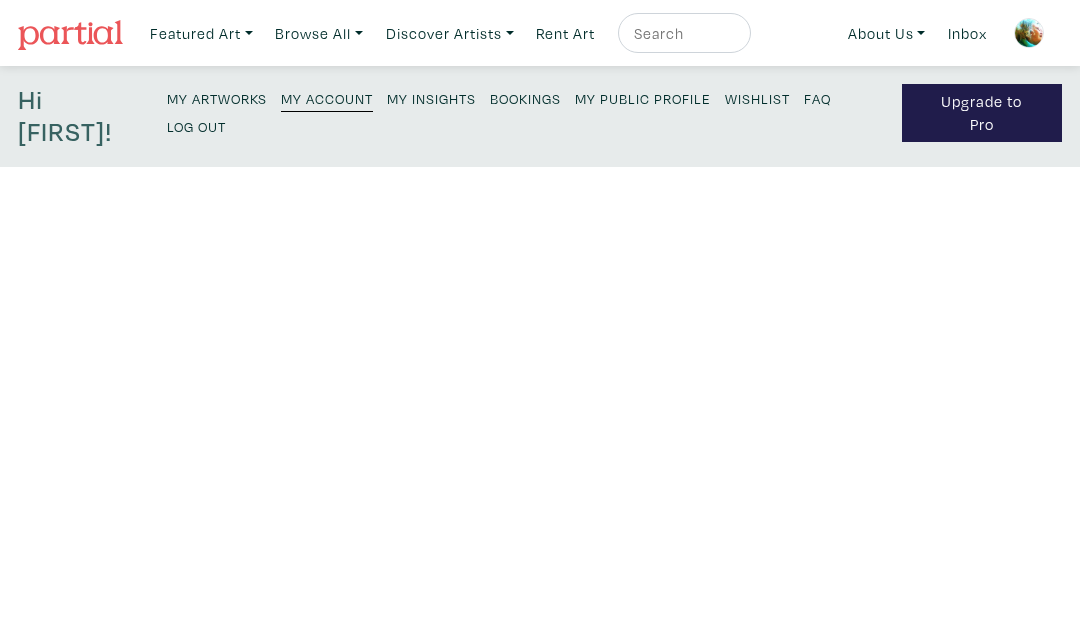 scroll, scrollTop: 0, scrollLeft: 0, axis: both 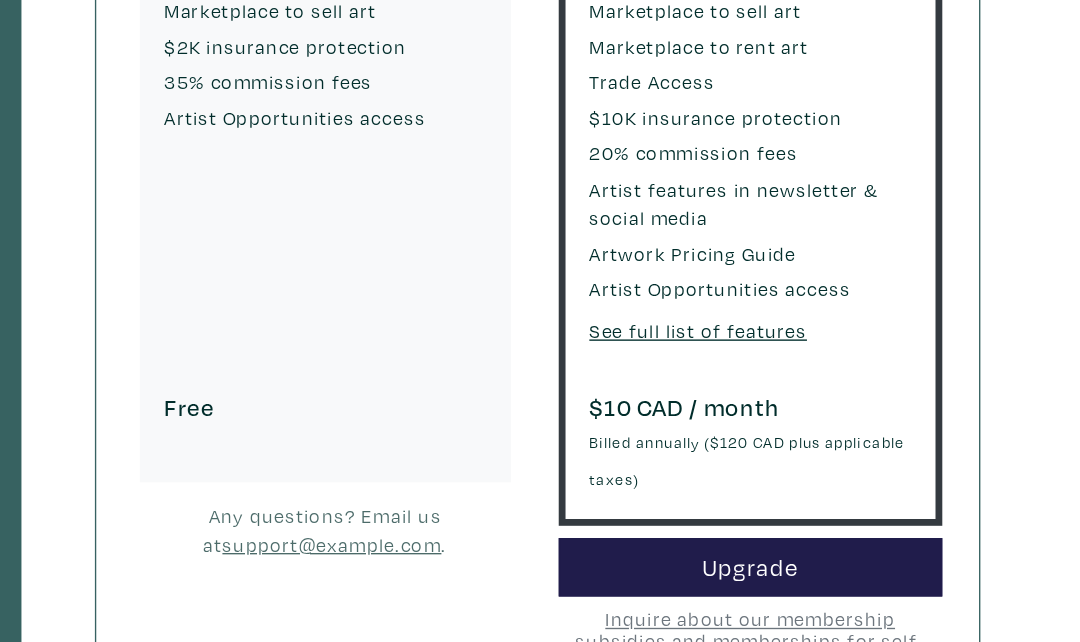 click on "See full list of features" at bounding box center [738, 333] 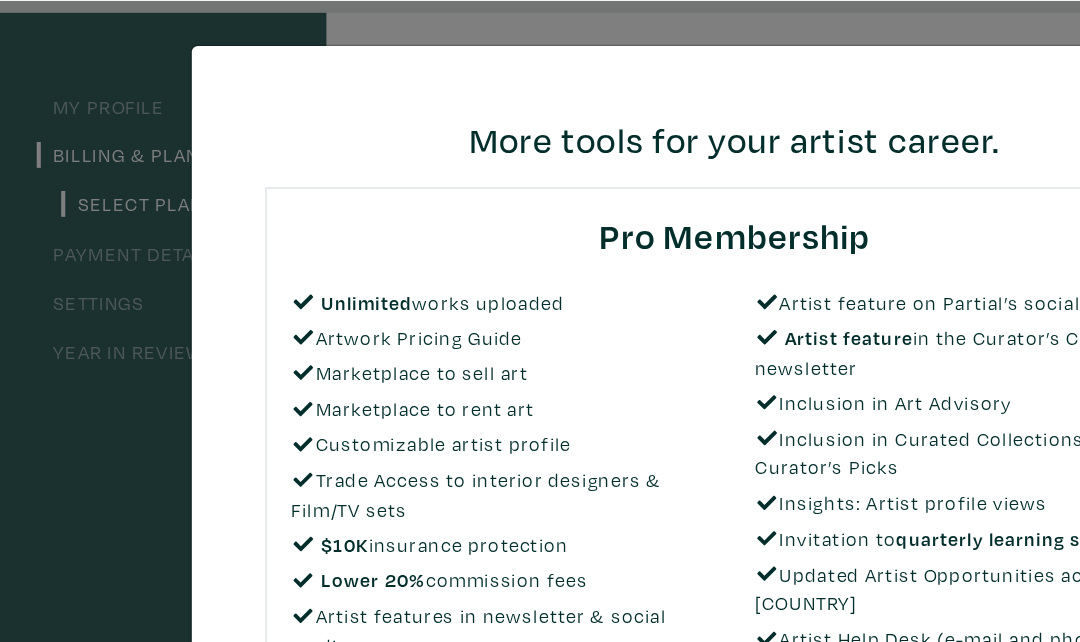 scroll, scrollTop: 0, scrollLeft: 0, axis: both 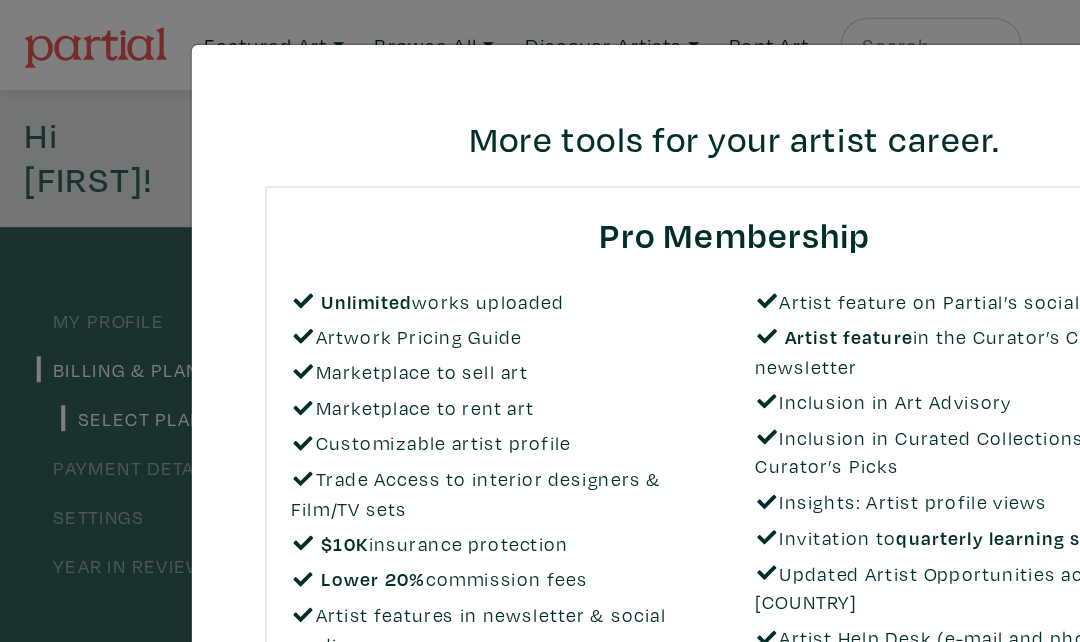 click on "Pro Membership" at bounding box center (540, 172) 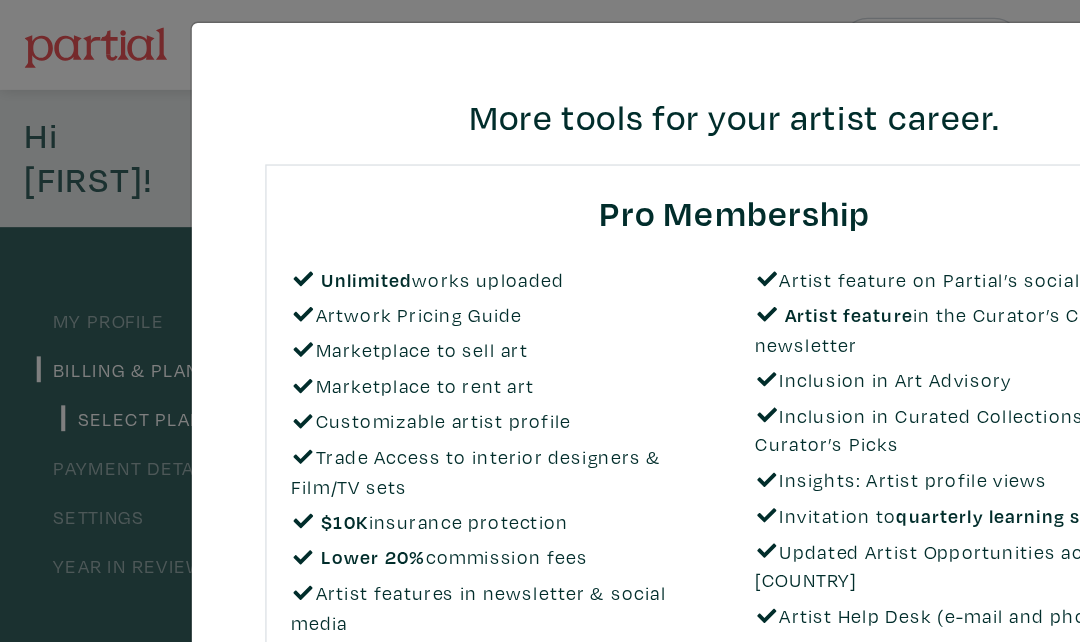 scroll, scrollTop: 13, scrollLeft: 0, axis: vertical 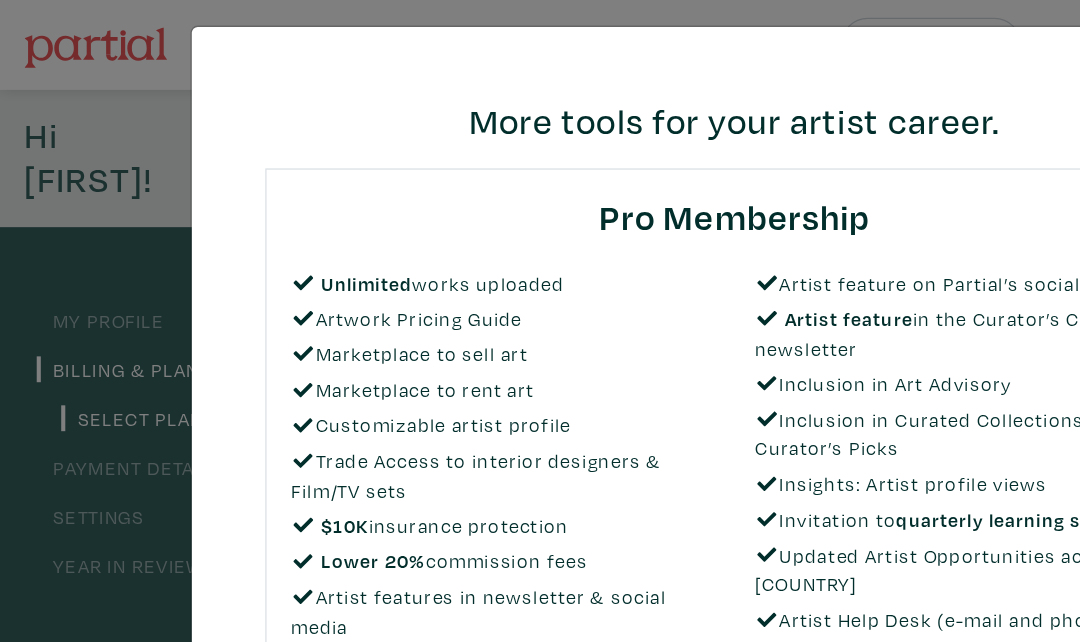 click on "×
More tools for your artist career.
Pro Membership
Unlimited  works uploaded
Artwork Pricing Guide
Marketplace to sell art
Marketplace to rent art
Customizable artist profile
Trade Access to interior designers & Film/TV sets
$10K  insurance protection
Lower 20%  commission fees
Artist features in newsletter & social media
Artist feature on Partial’s social media
Artist feature  in the Curator’s Club newsletter
Inclusion in Art Advisory
Inclusion in Curated Collections & Curator’s Picks
Insights: Artist profile views
Invitation to  quarterly learning sessions
Updated Artist Opportunities across Canada
Artist Help Desk (e-mail and phone)
$10 CAD / month
Billed annually ($120 CAD plus applicable taxes)
Save changes
Close" at bounding box center [540, 321] 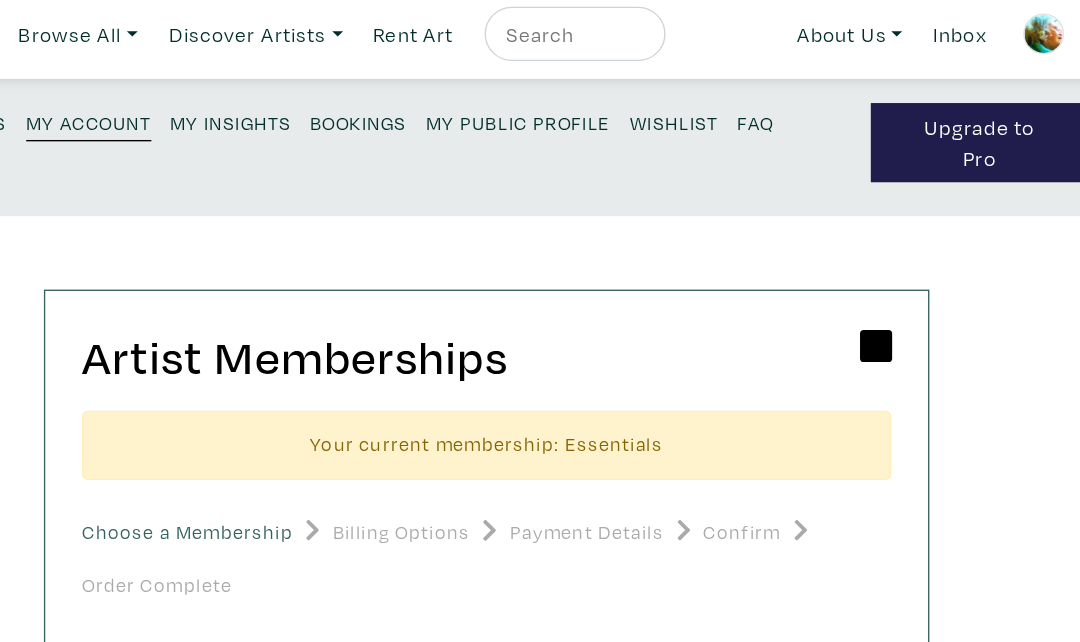 click on "Payment Details" at bounding box center [693, 399] 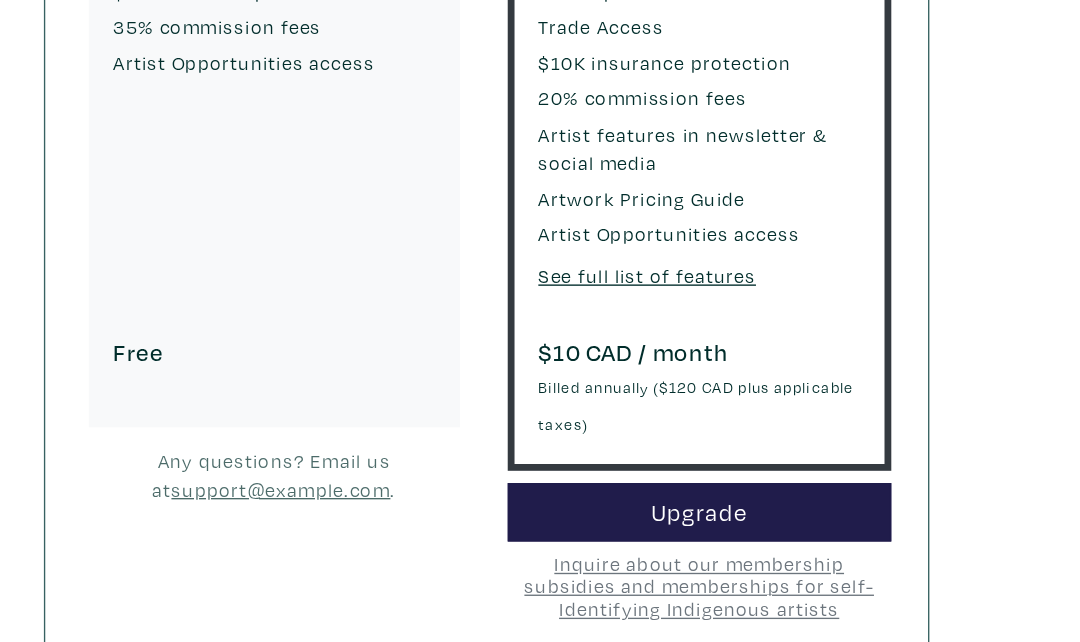 scroll, scrollTop: 546, scrollLeft: 0, axis: vertical 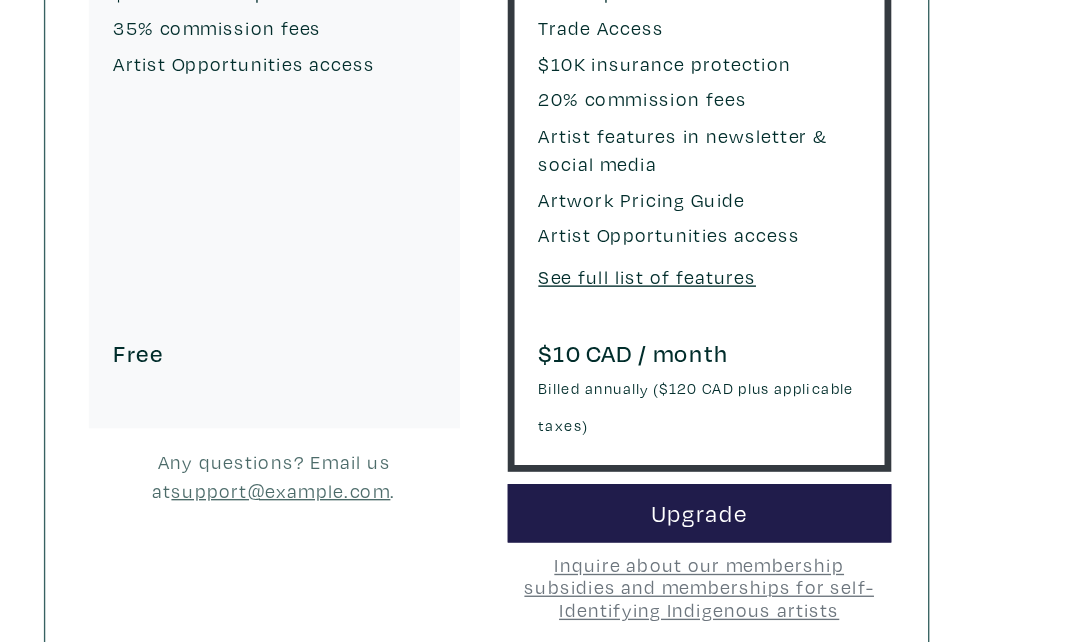click on "Upgrade" at bounding box center (776, 469) 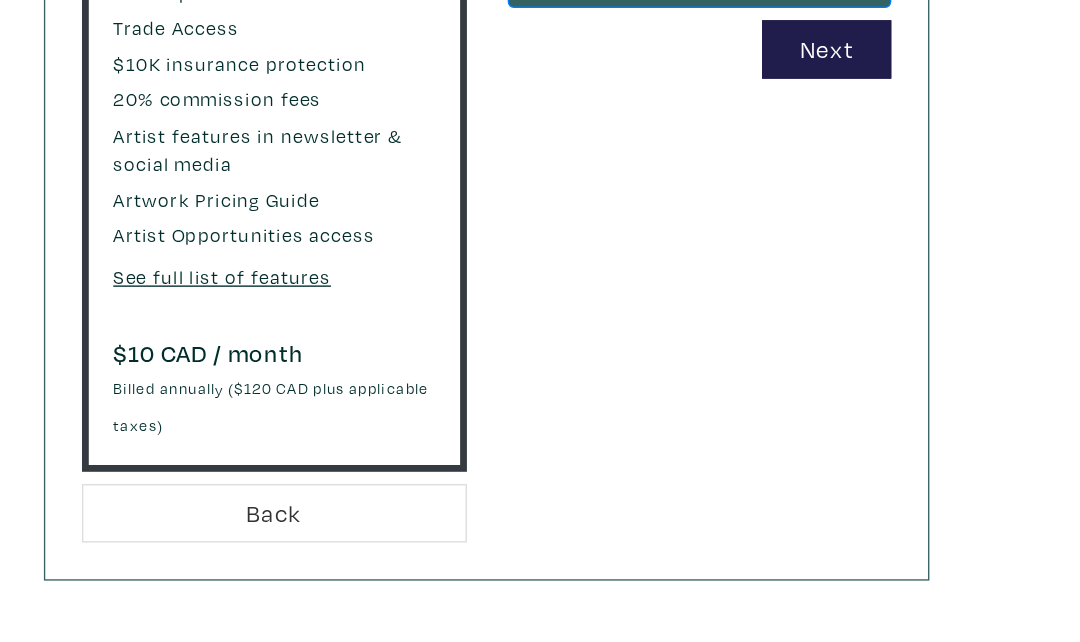 click on "Next" at bounding box center (869, 128) 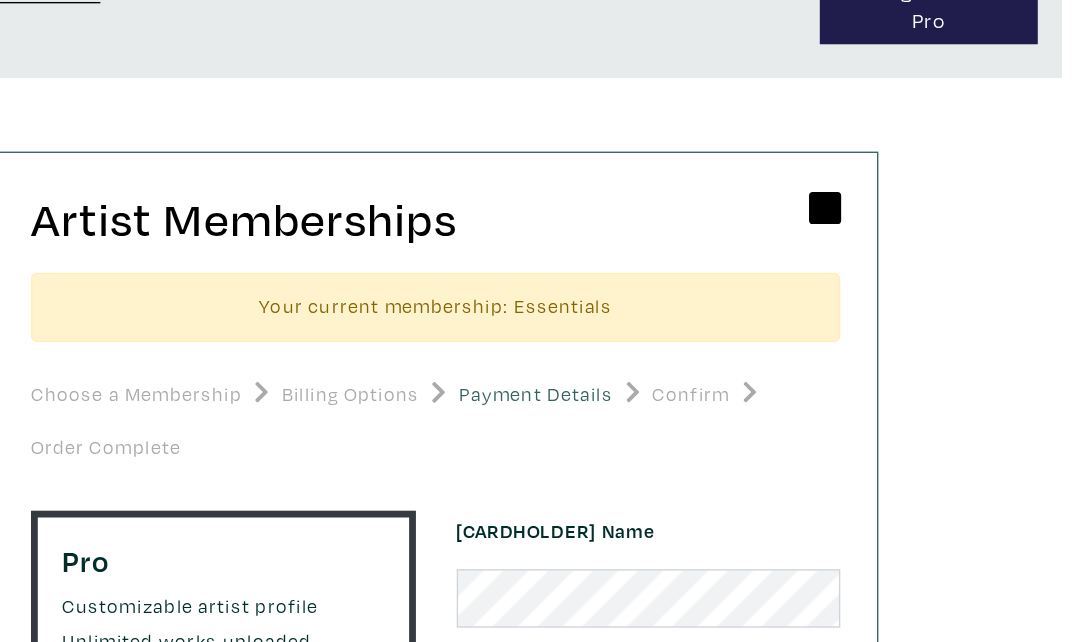 scroll, scrollTop: 0, scrollLeft: 0, axis: both 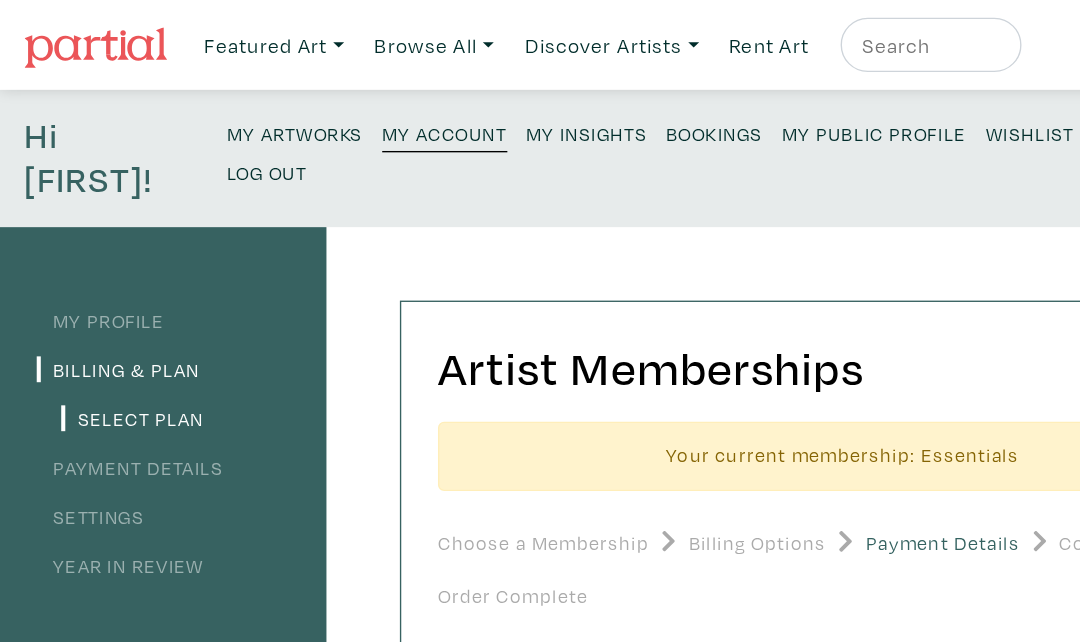 click on "My Artworks" at bounding box center [217, 98] 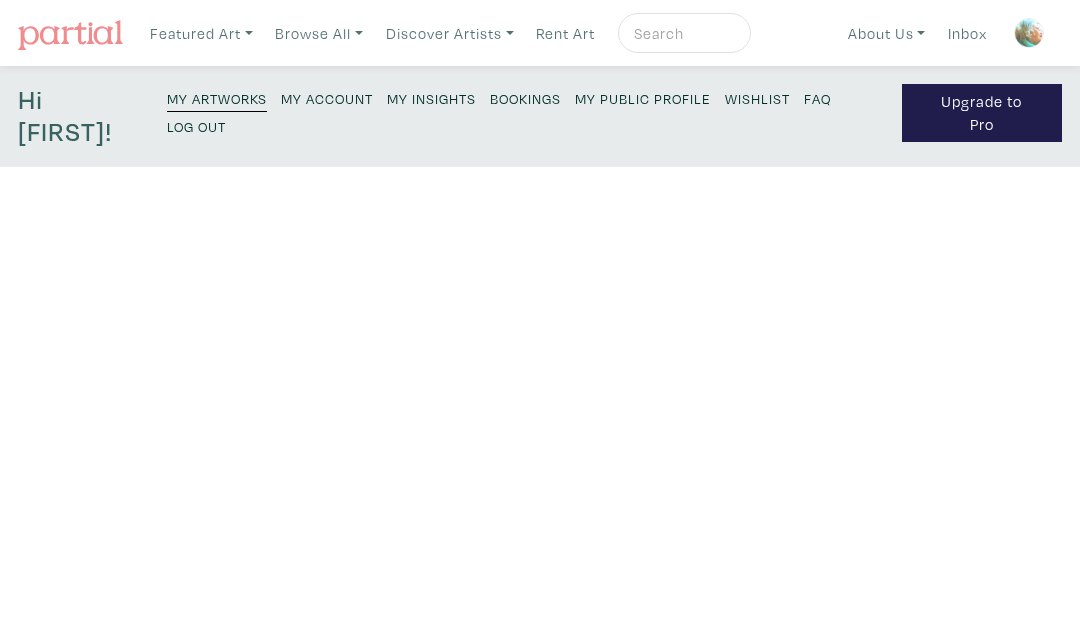scroll, scrollTop: 0, scrollLeft: 0, axis: both 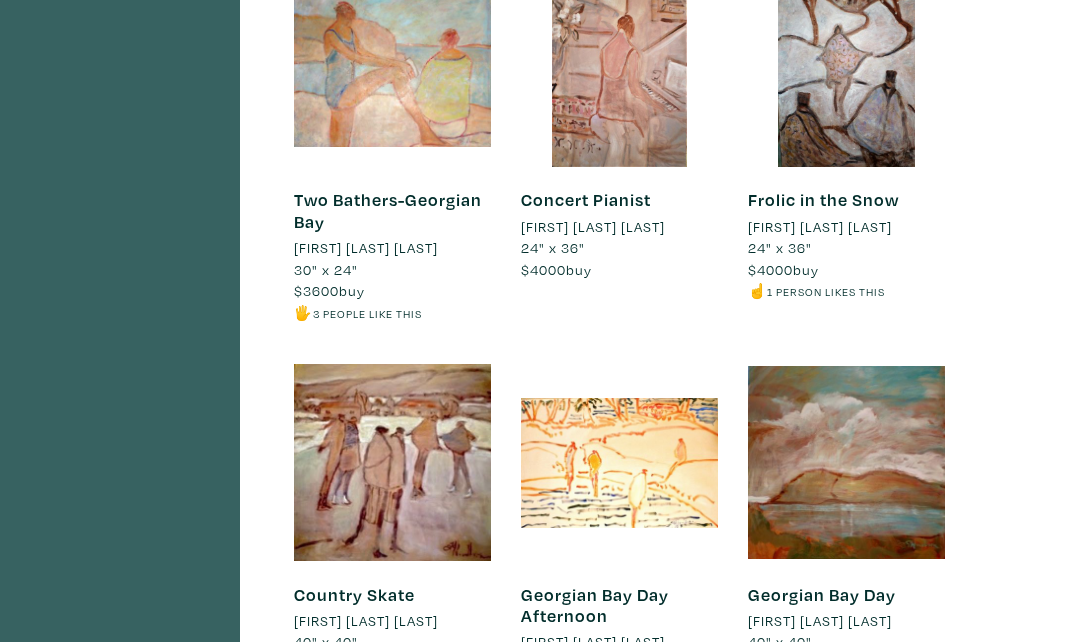 click at bounding box center (846, 463) 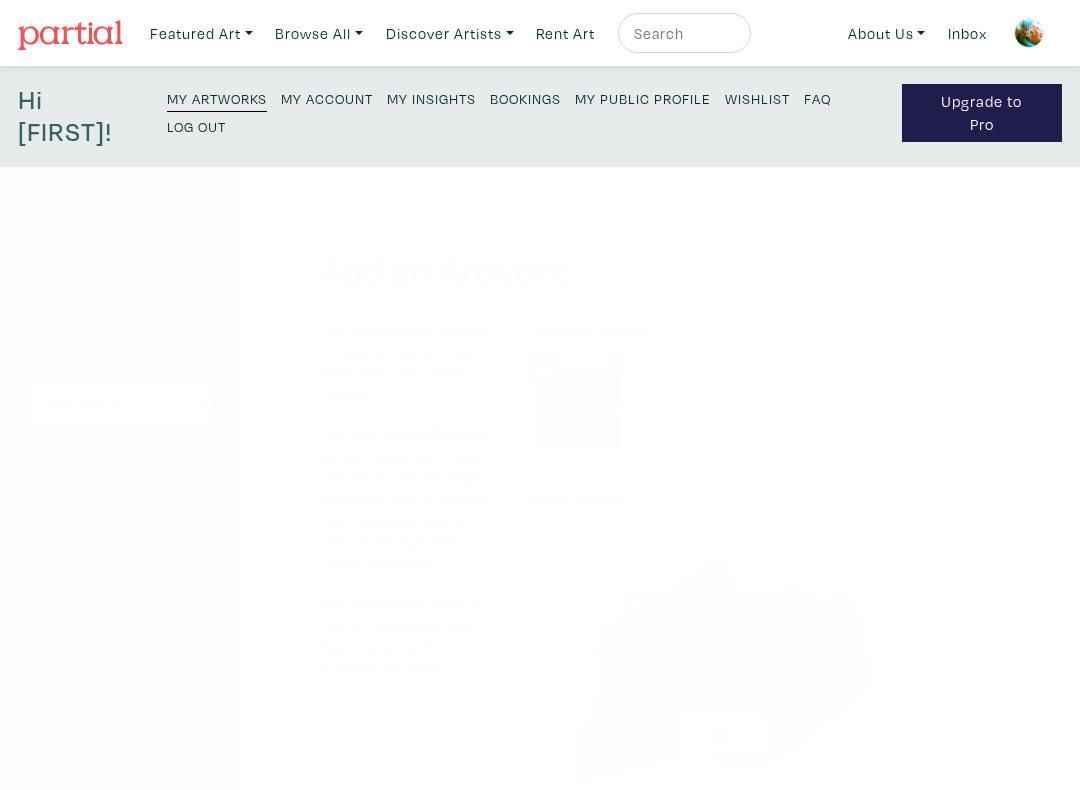 scroll, scrollTop: 0, scrollLeft: 0, axis: both 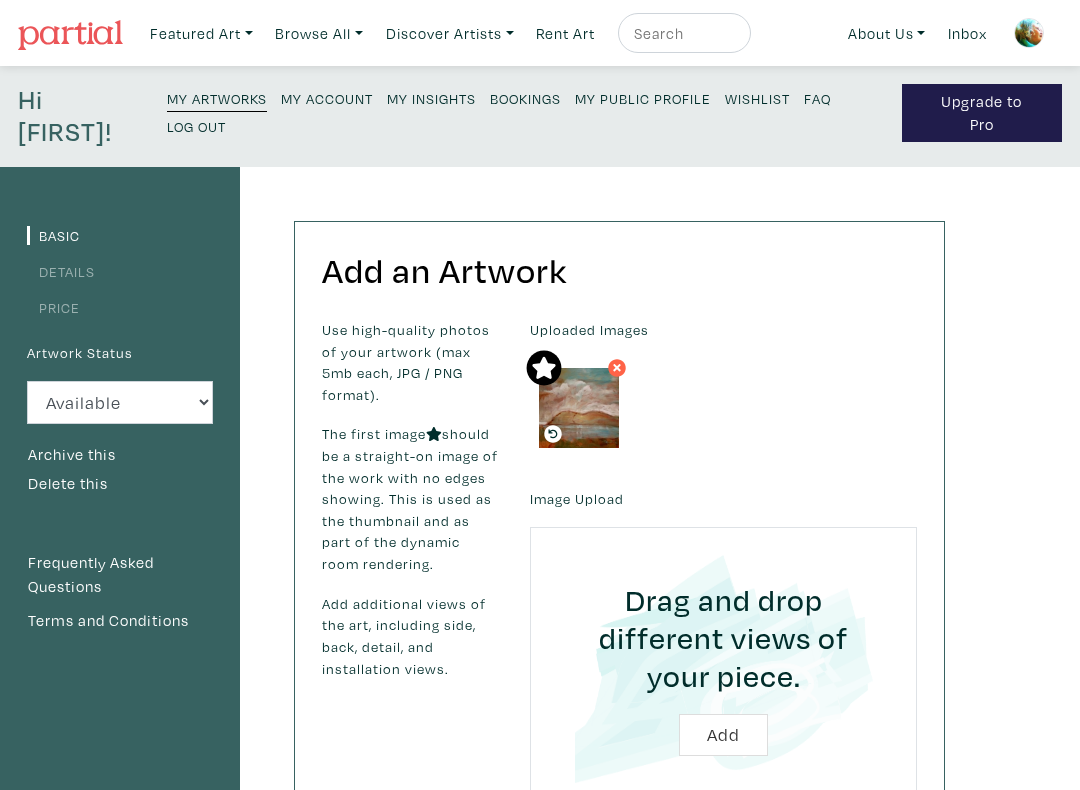 click on "Hi [FIRST]!" at bounding box center (79, 116) 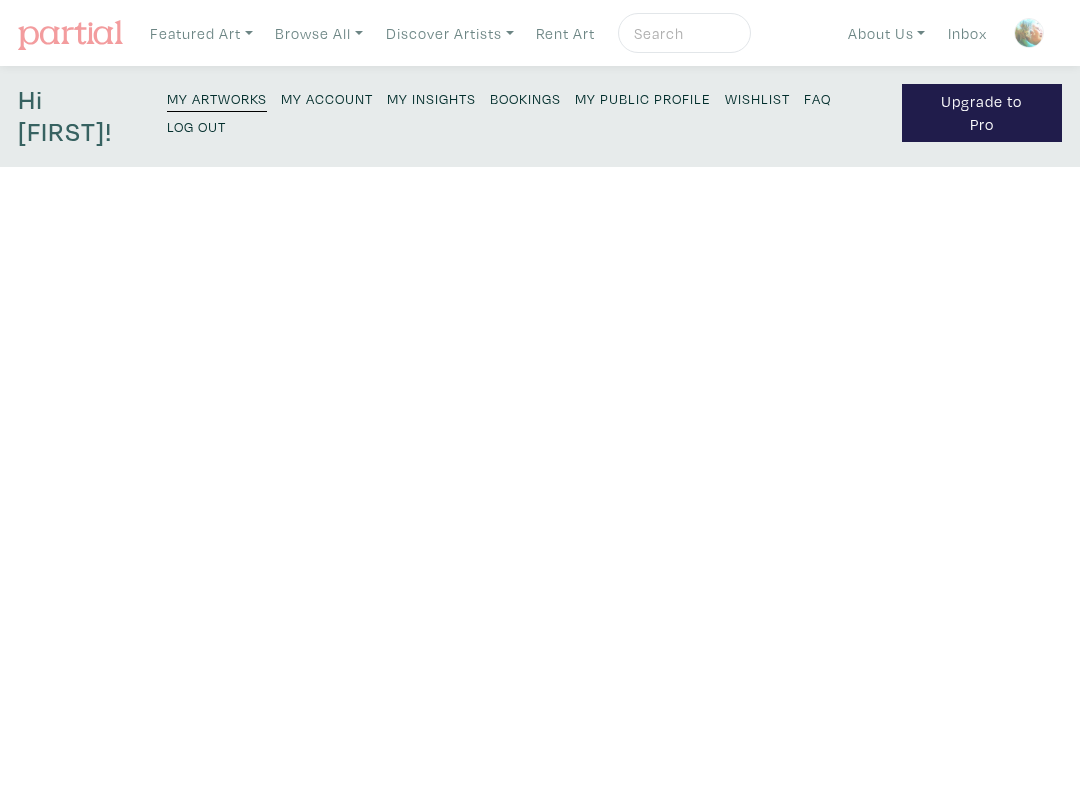 scroll, scrollTop: 0, scrollLeft: 0, axis: both 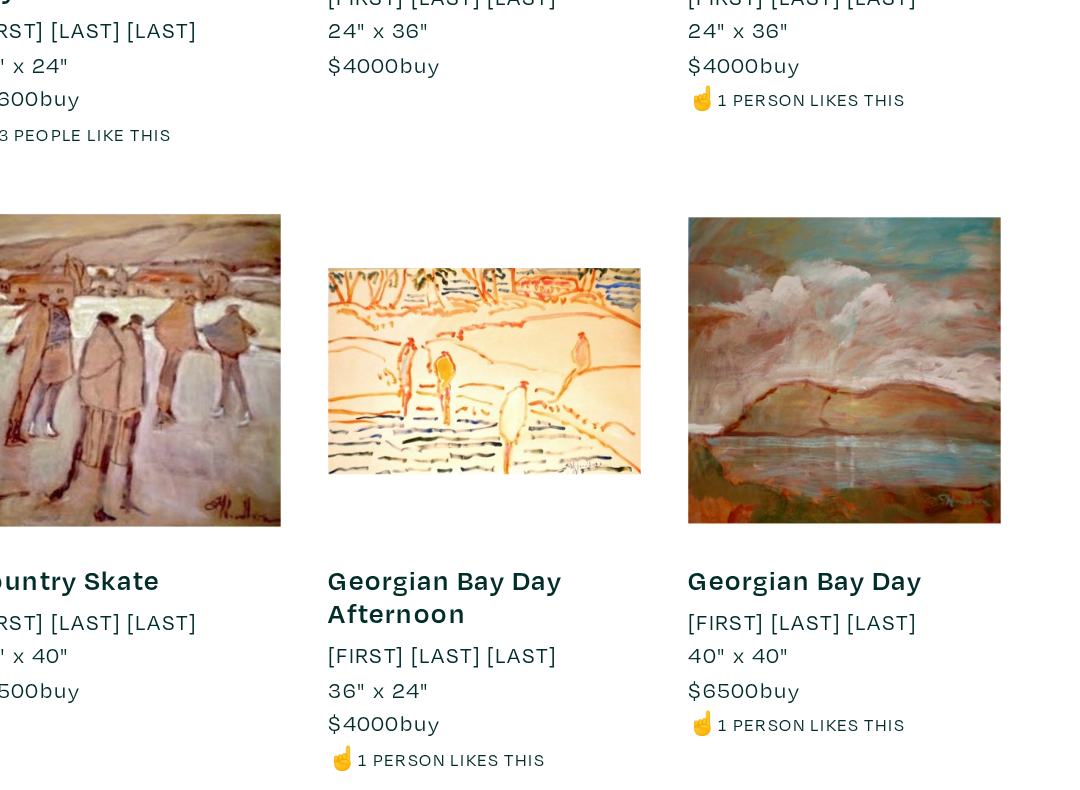 click at bounding box center (619, 523) 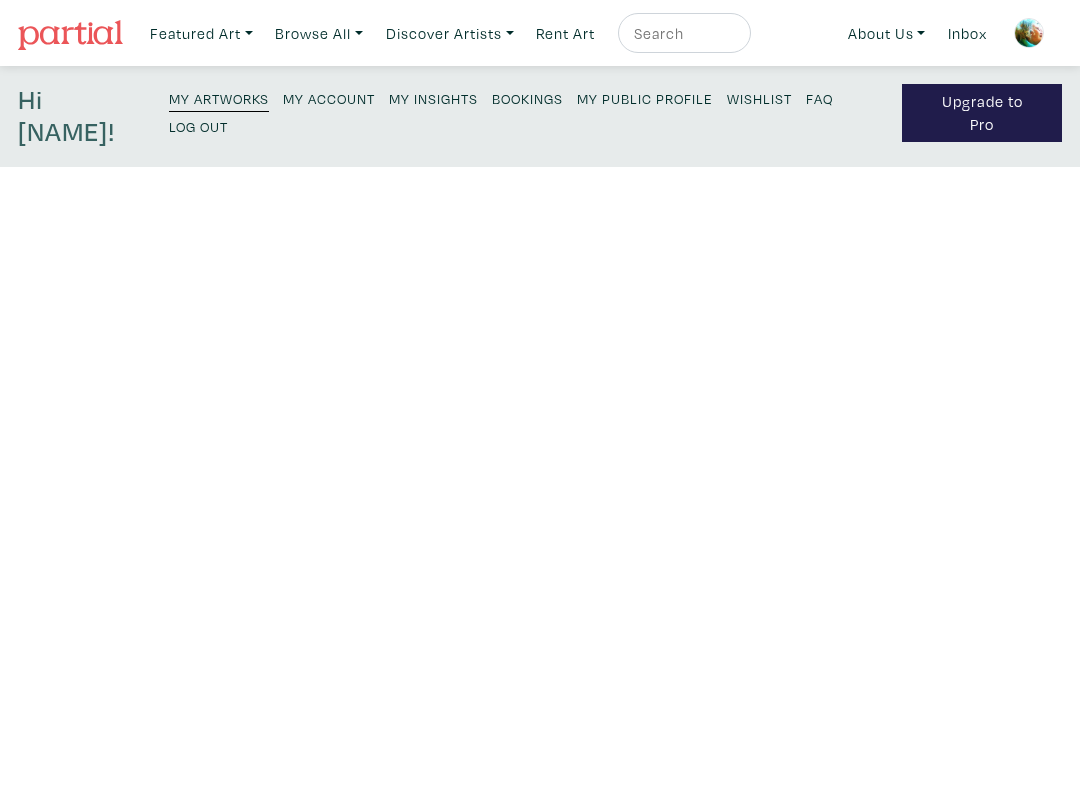 scroll, scrollTop: 0, scrollLeft: 0, axis: both 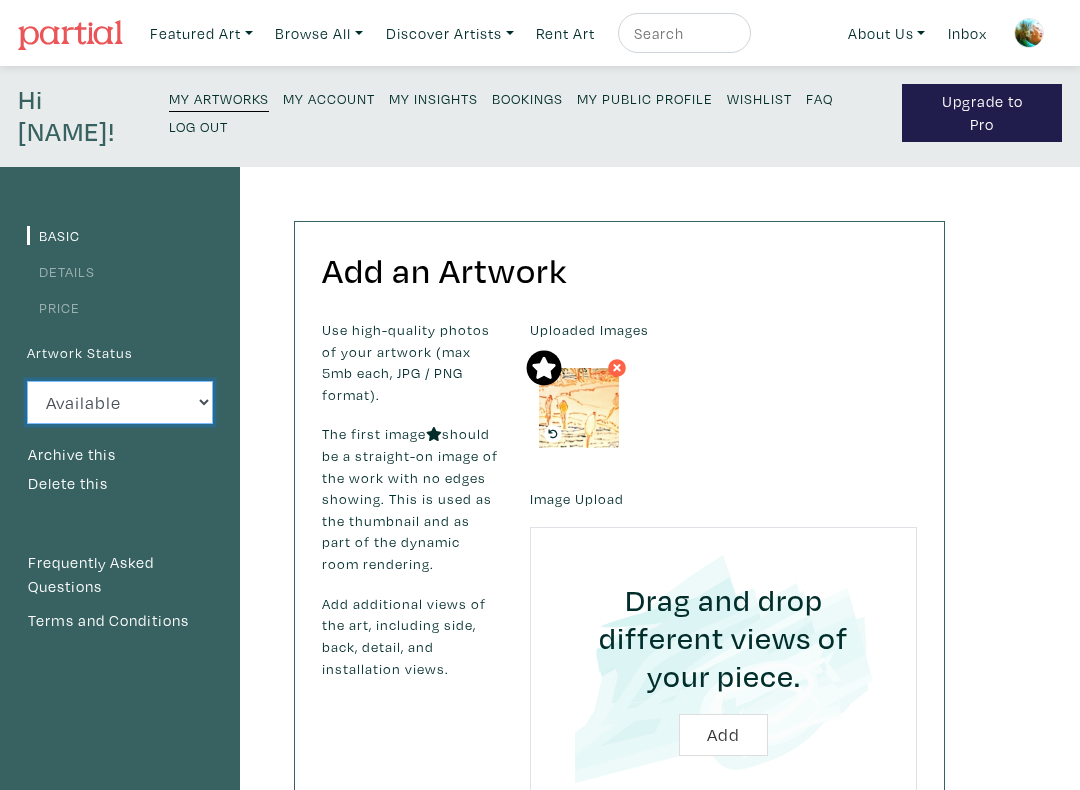 click on "Available
Sold
Rented
Unavailable (other reason)" at bounding box center (120, 402) 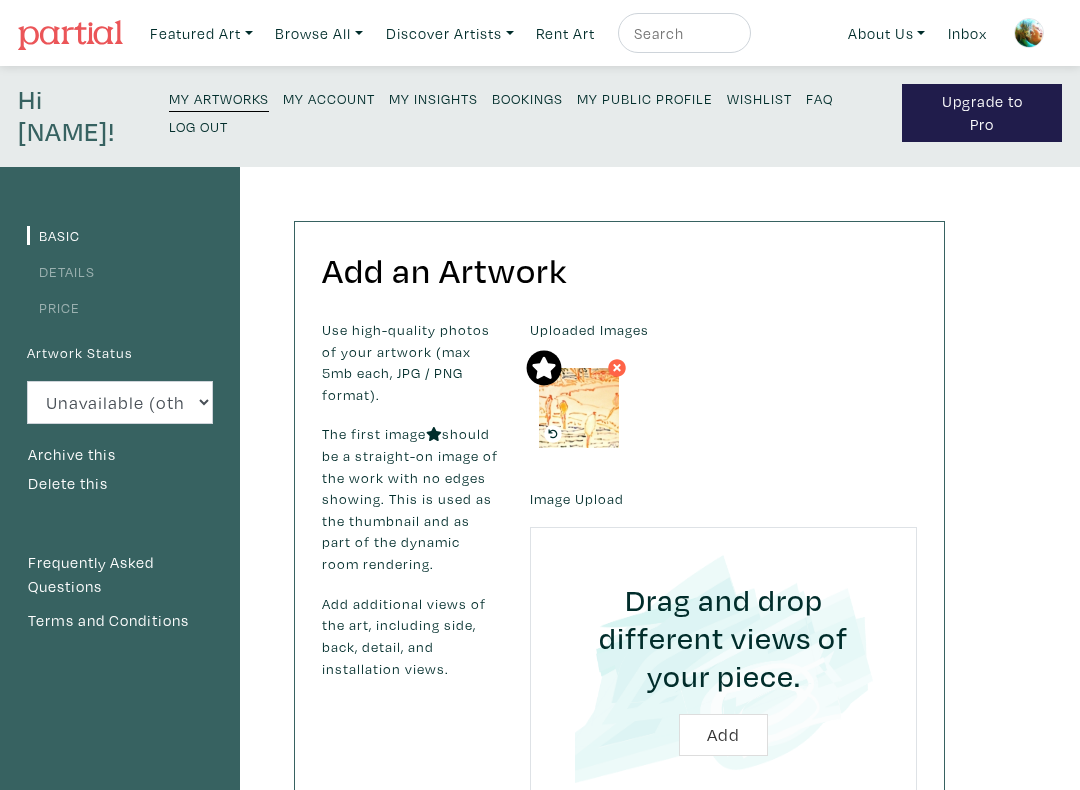 click on "Image Upload
Drag and drop different views of your piece.
Add" at bounding box center (723, 648) 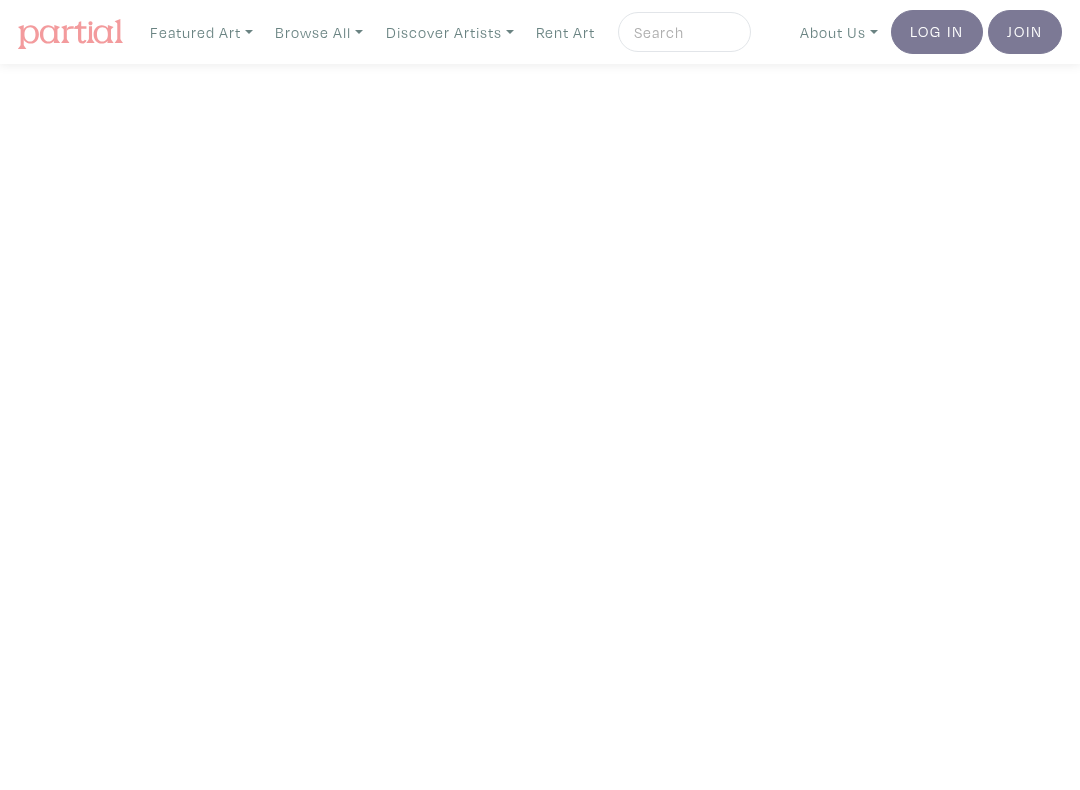 scroll, scrollTop: 0, scrollLeft: 0, axis: both 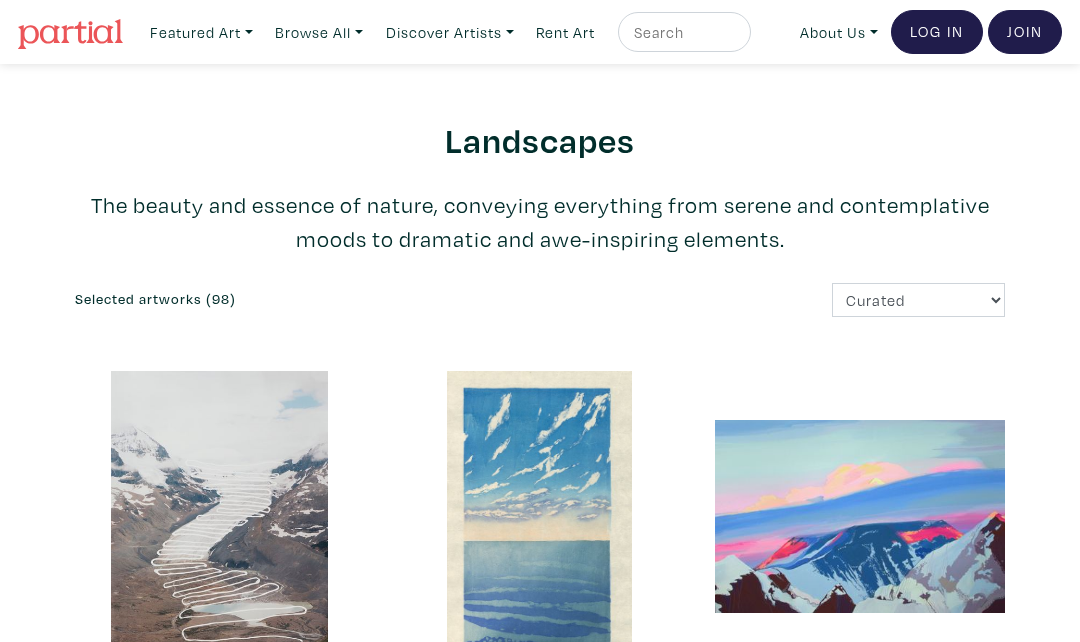 click on "Log In" at bounding box center (937, 32) 